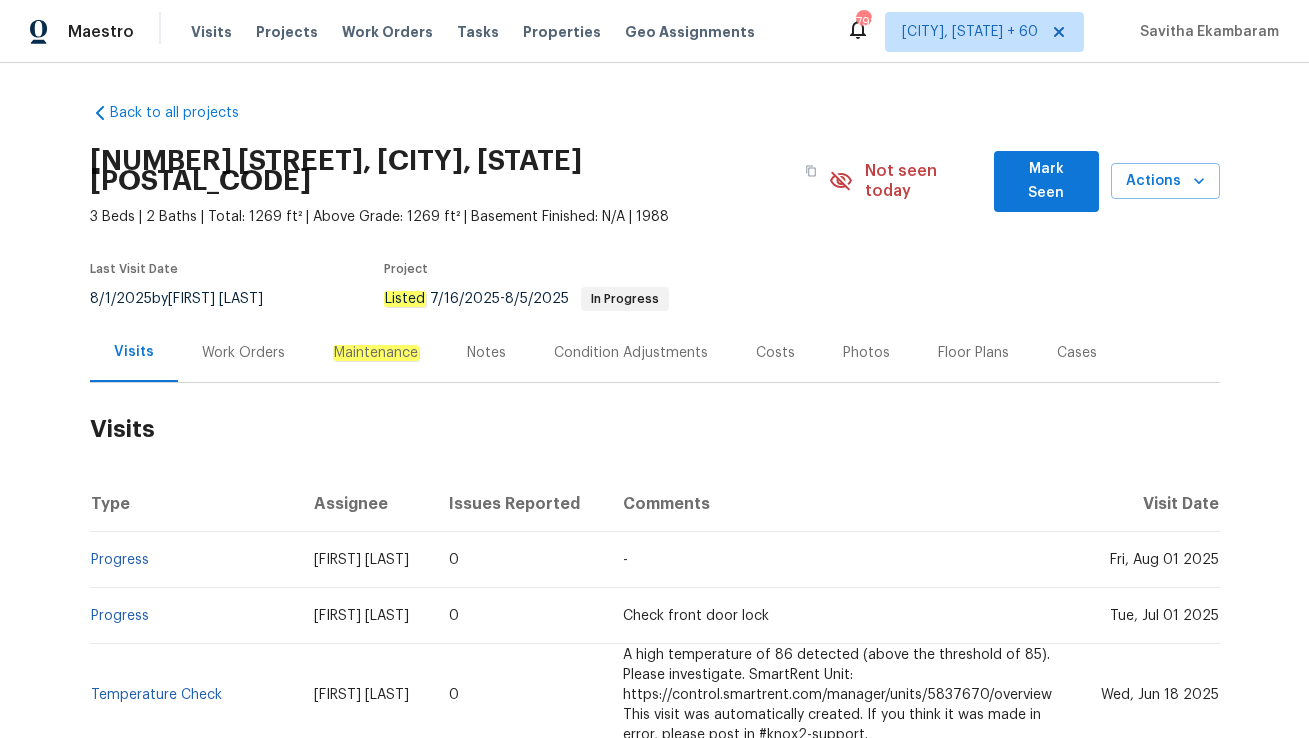 scroll, scrollTop: 0, scrollLeft: 0, axis: both 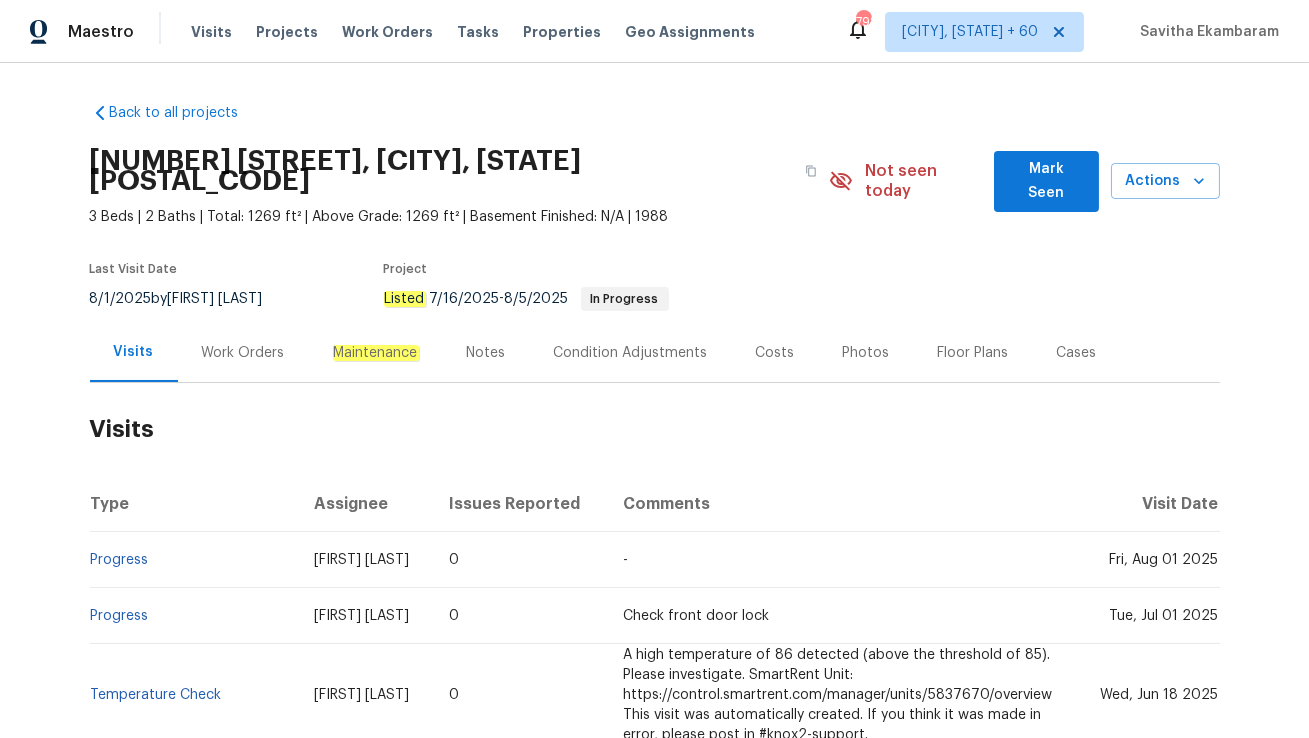 click on "Work Orders" at bounding box center [243, 353] 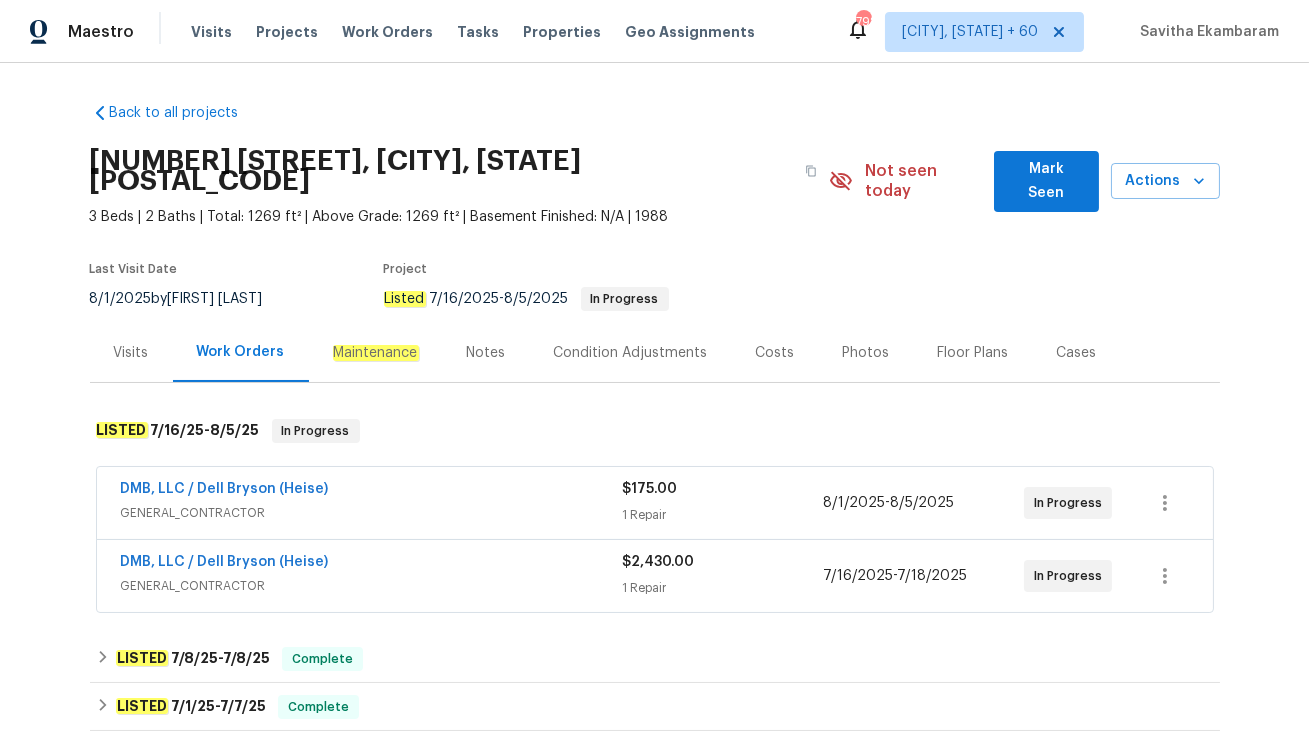 click on "GENERAL_CONTRACTOR" at bounding box center [372, 586] 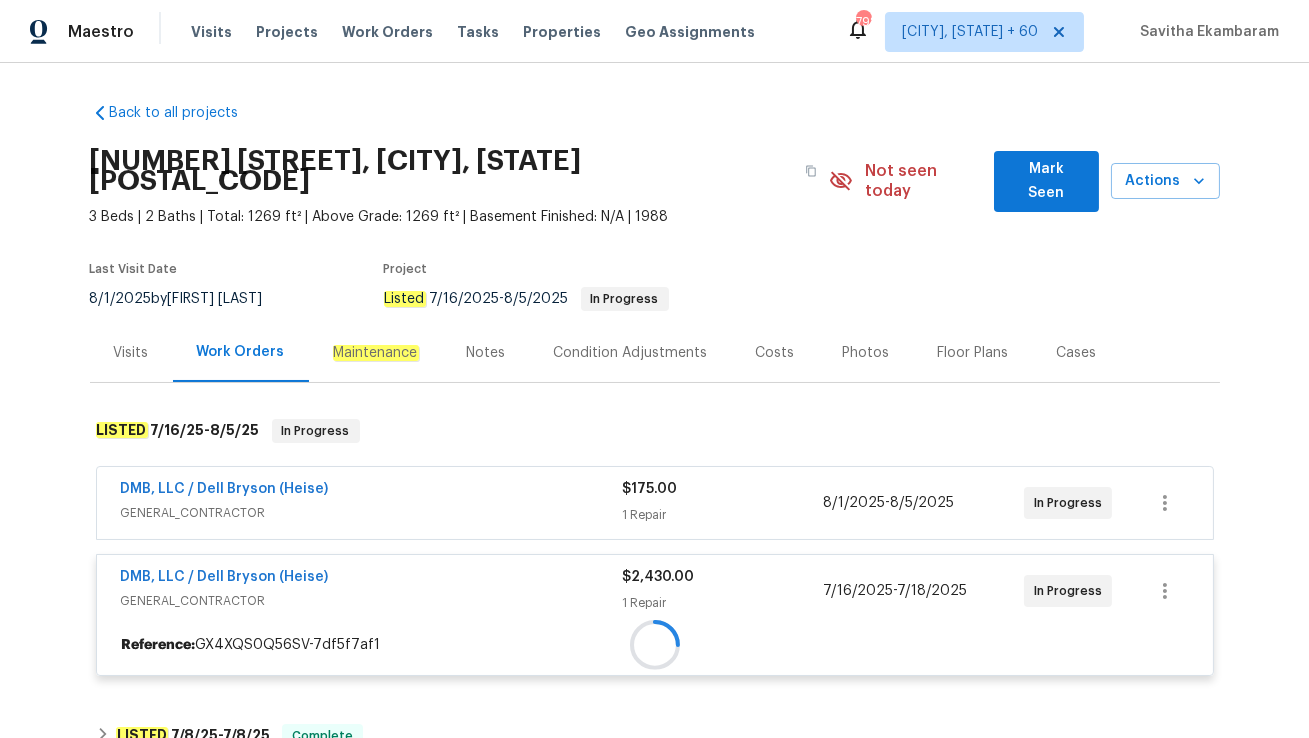 click at bounding box center (655, 645) 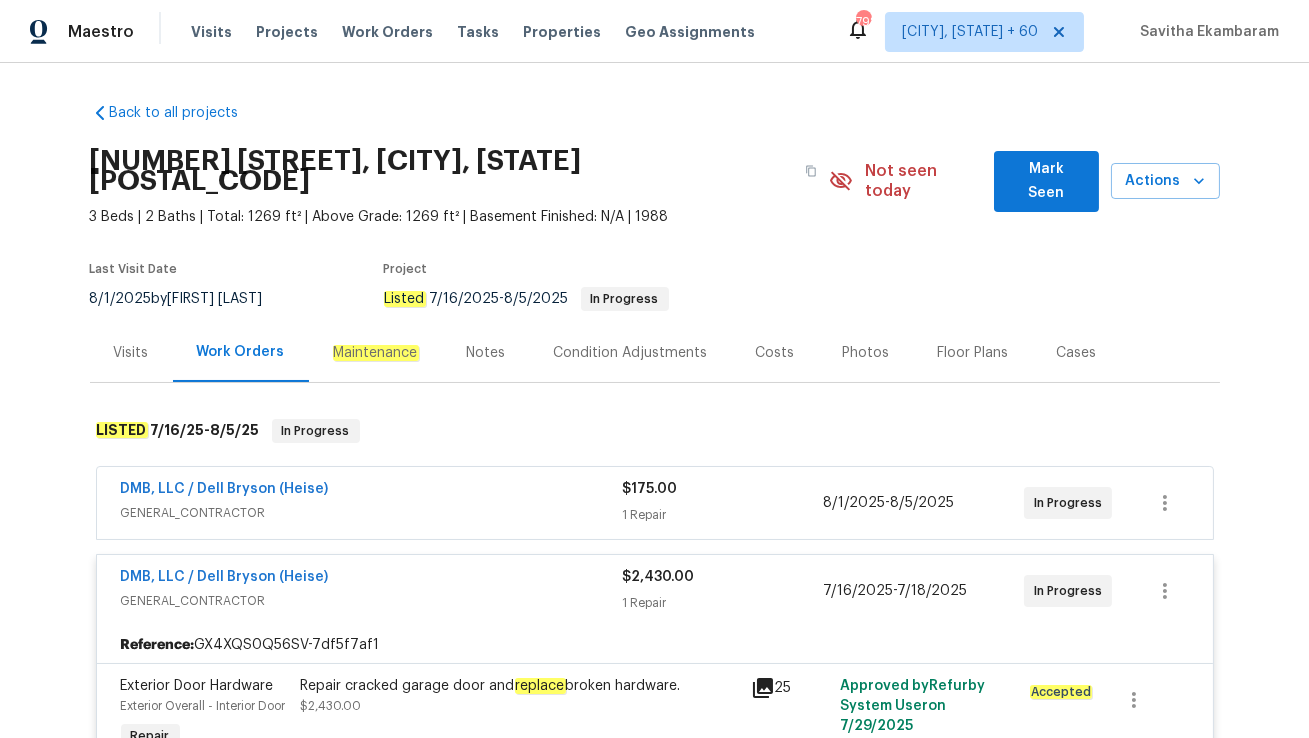 click on "GENERAL_CONTRACTOR" at bounding box center [372, 513] 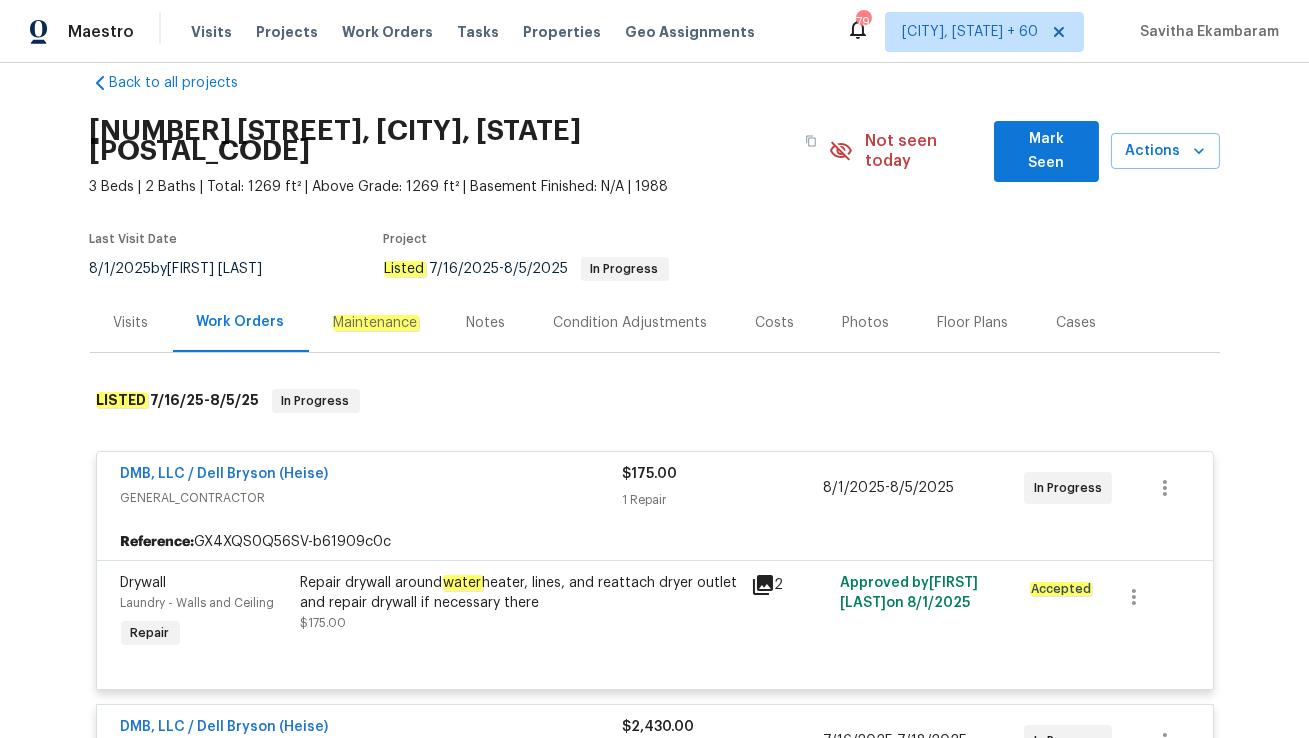 scroll, scrollTop: 24, scrollLeft: 0, axis: vertical 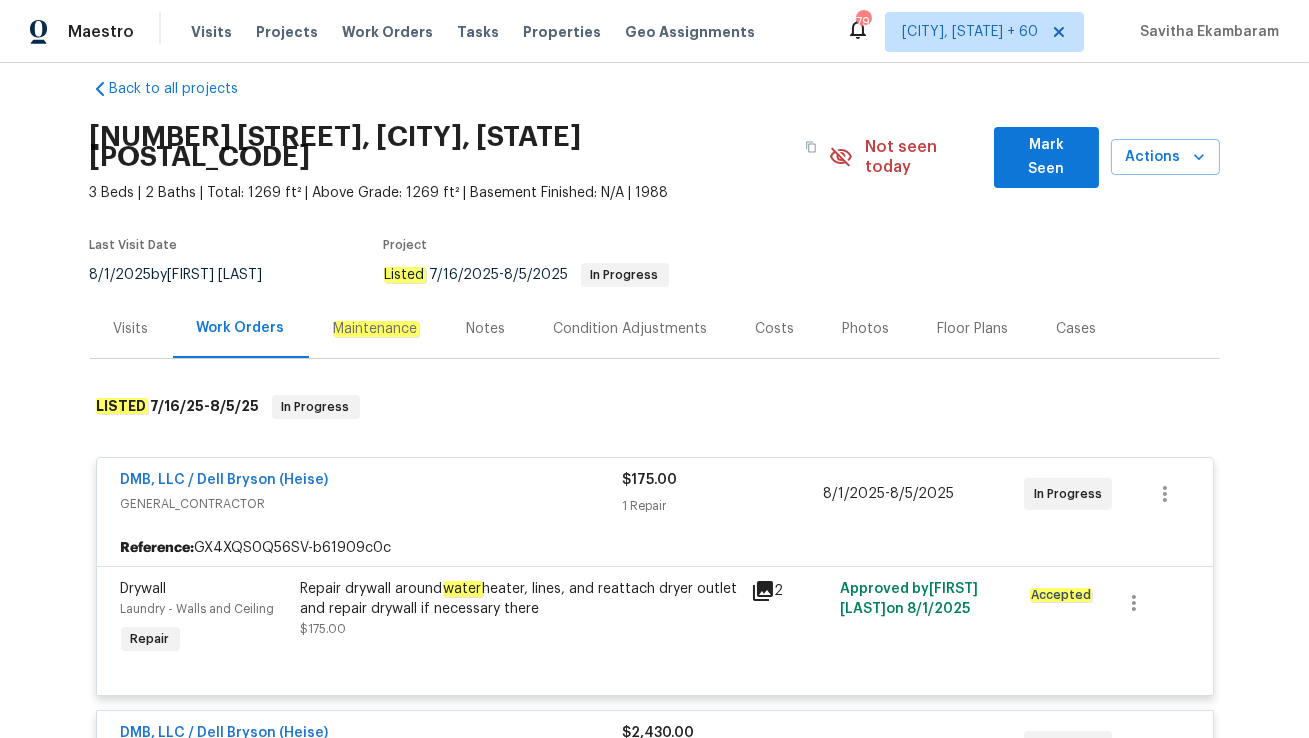 click on "Visits" at bounding box center (131, 328) 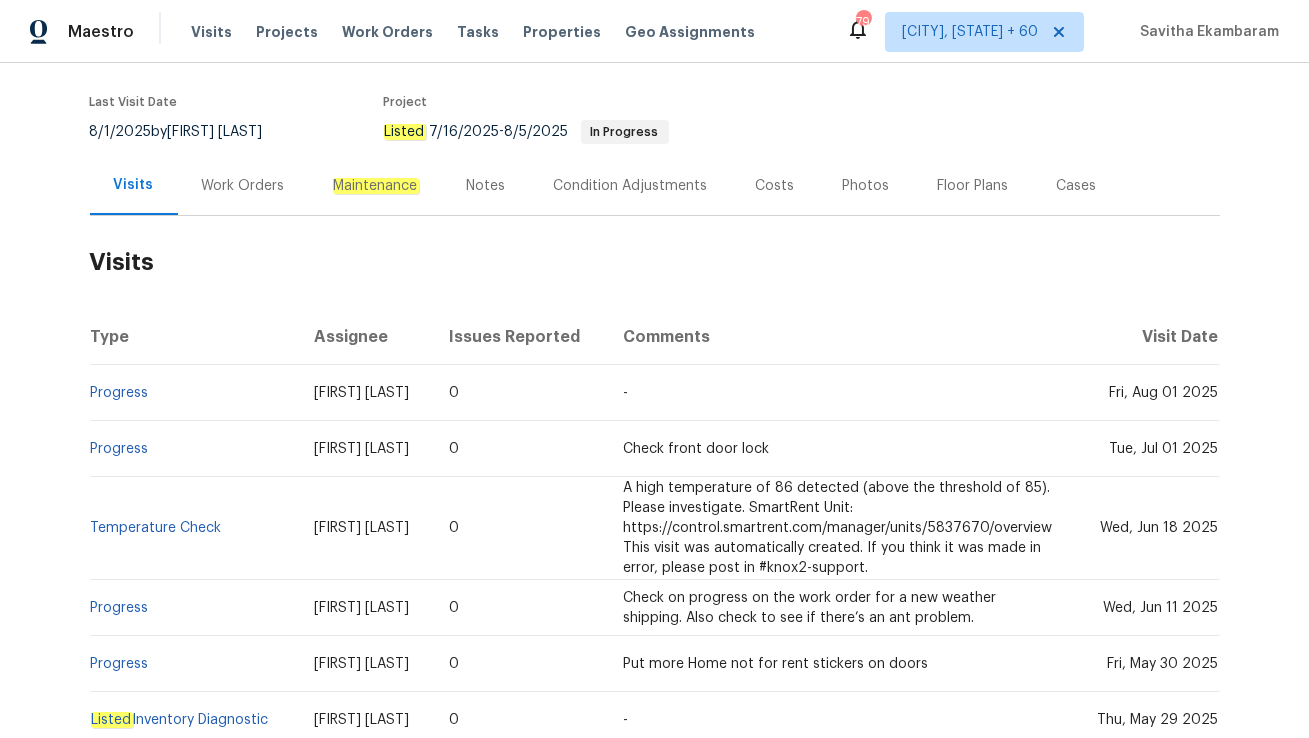 scroll, scrollTop: 194, scrollLeft: 0, axis: vertical 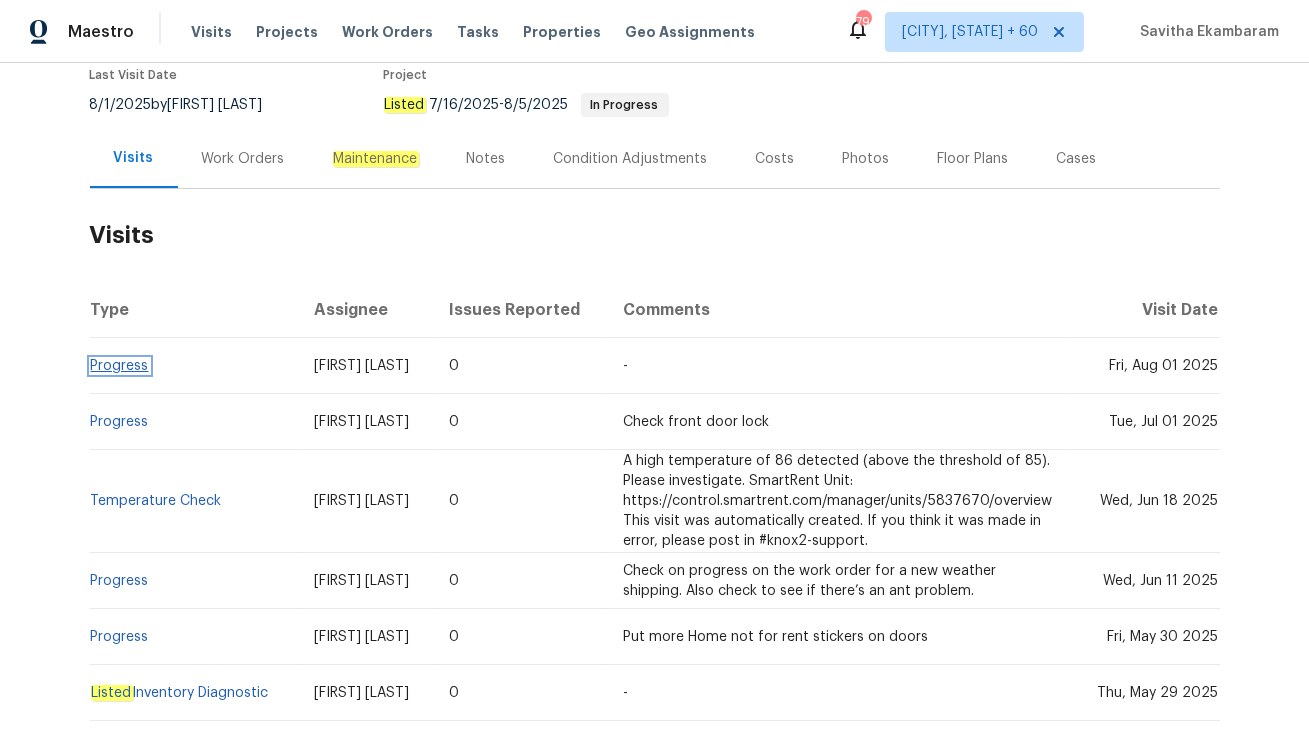 click on "Progress" at bounding box center (120, 366) 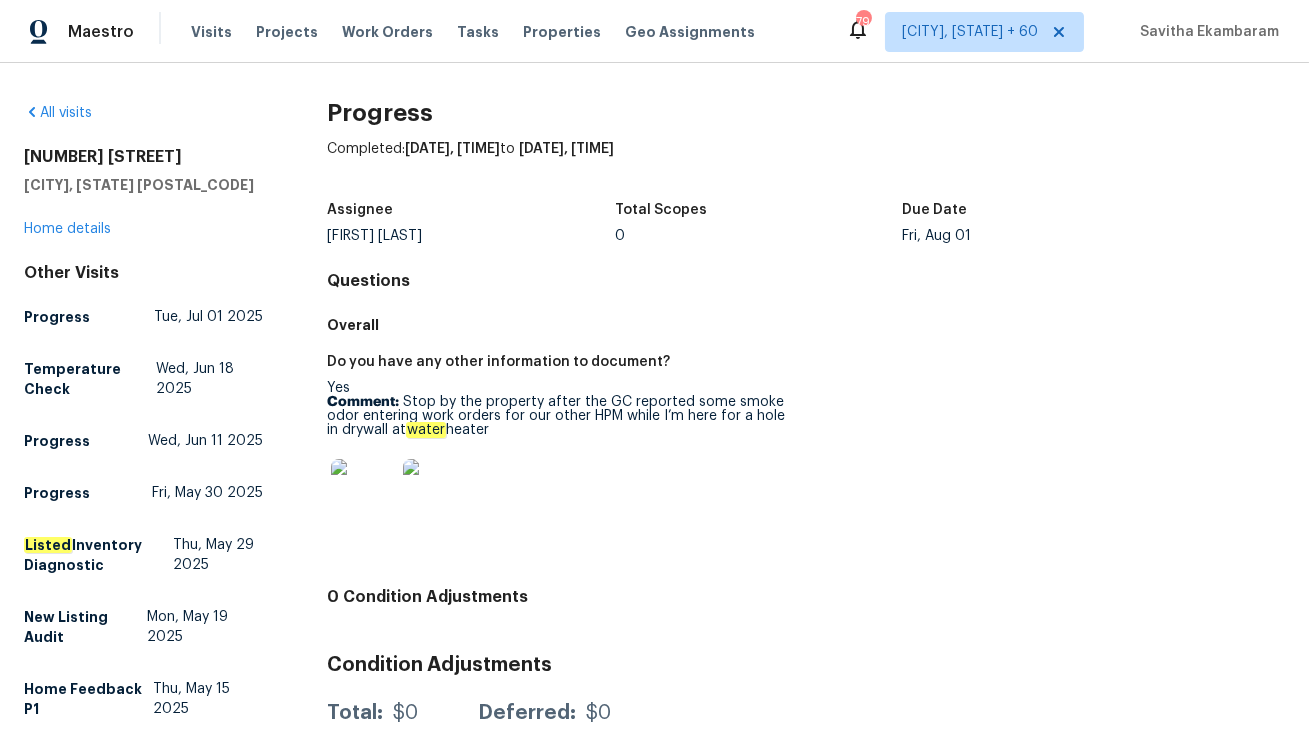 drag, startPoint x: 402, startPoint y: 401, endPoint x: 518, endPoint y: 437, distance: 121.45781 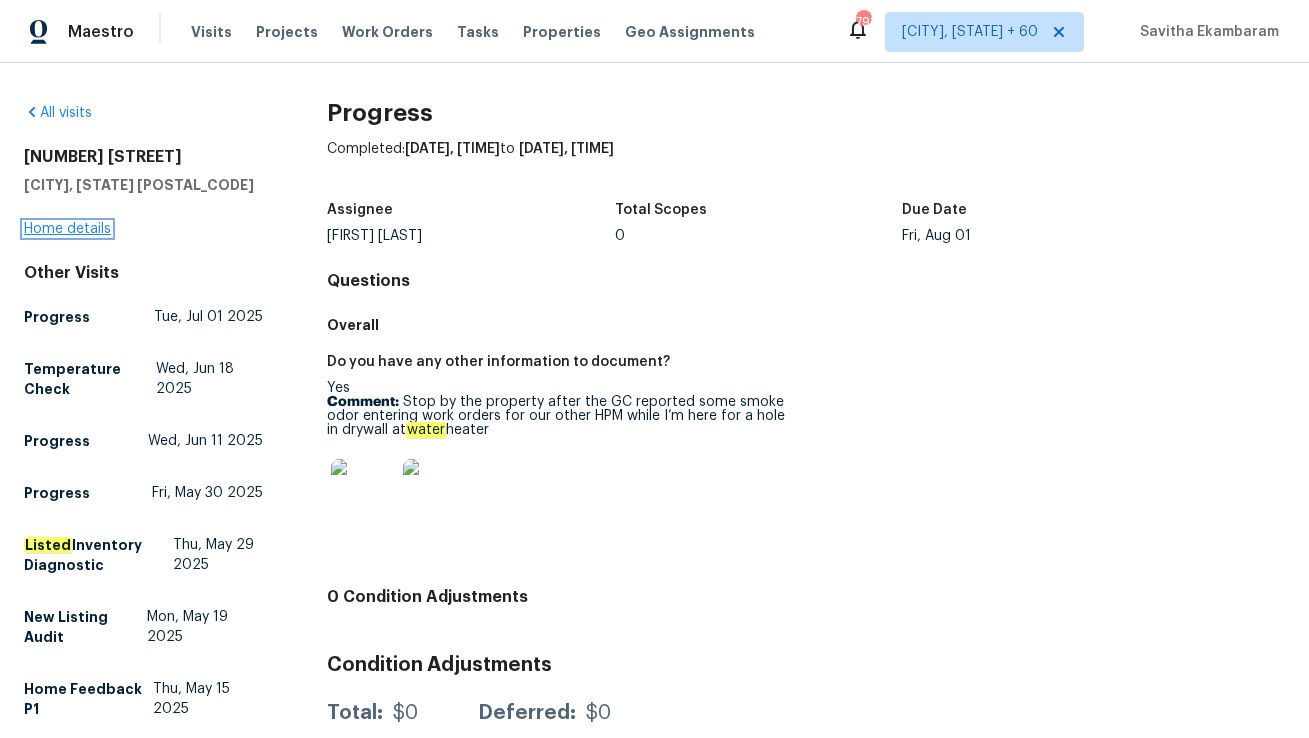 click on "Home details" at bounding box center [67, 229] 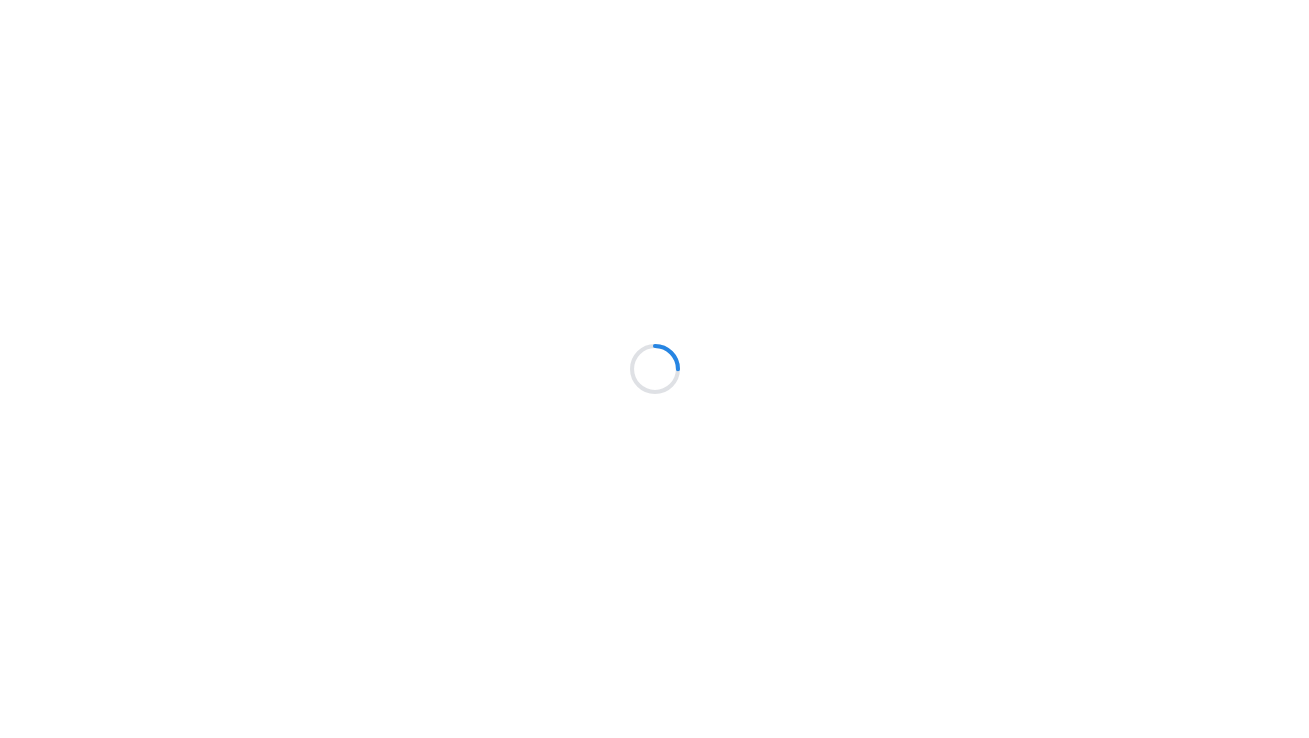 scroll, scrollTop: 0, scrollLeft: 0, axis: both 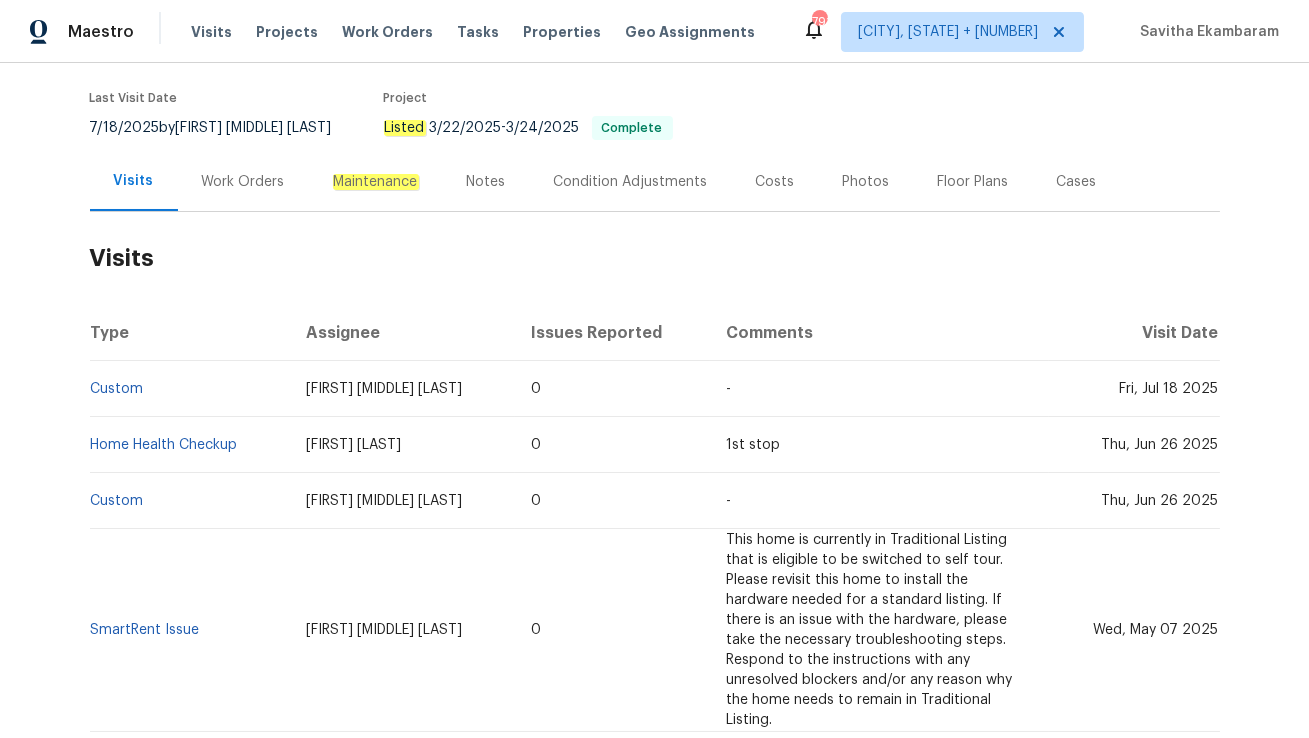click on "Work Orders" at bounding box center (243, 181) 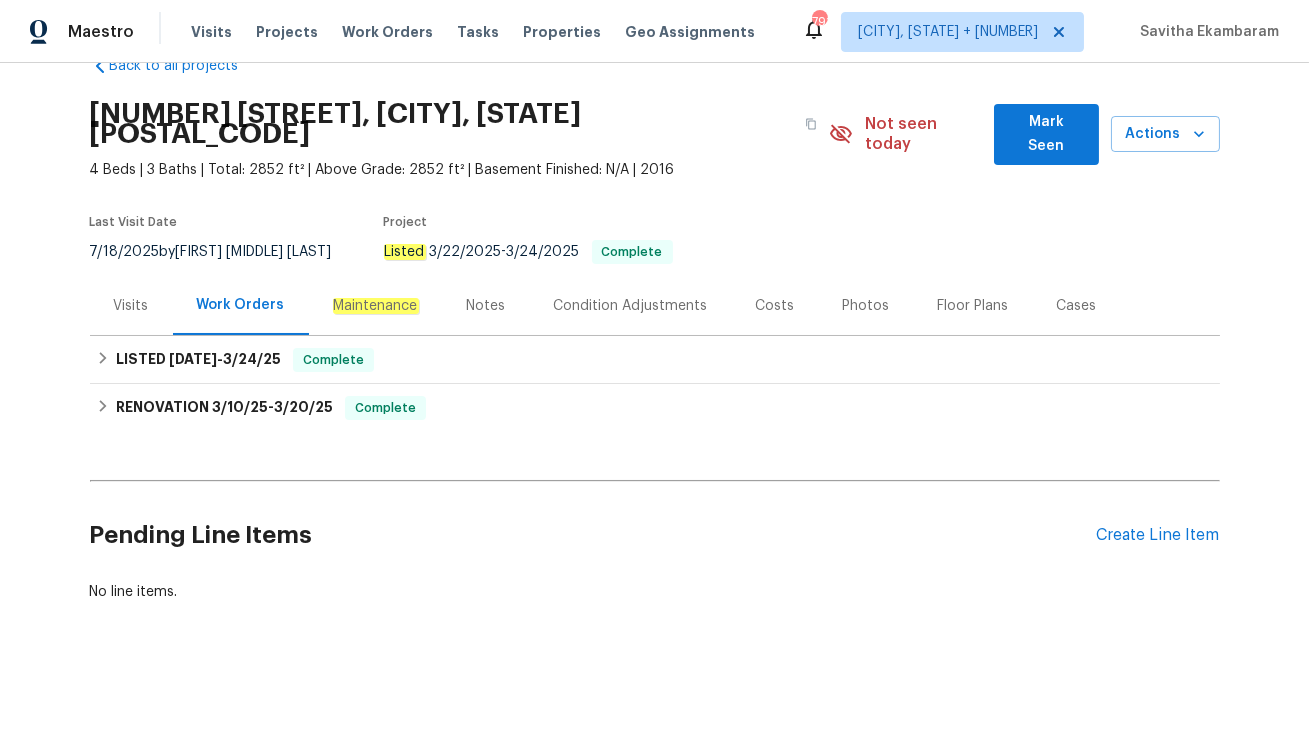 scroll, scrollTop: 40, scrollLeft: 0, axis: vertical 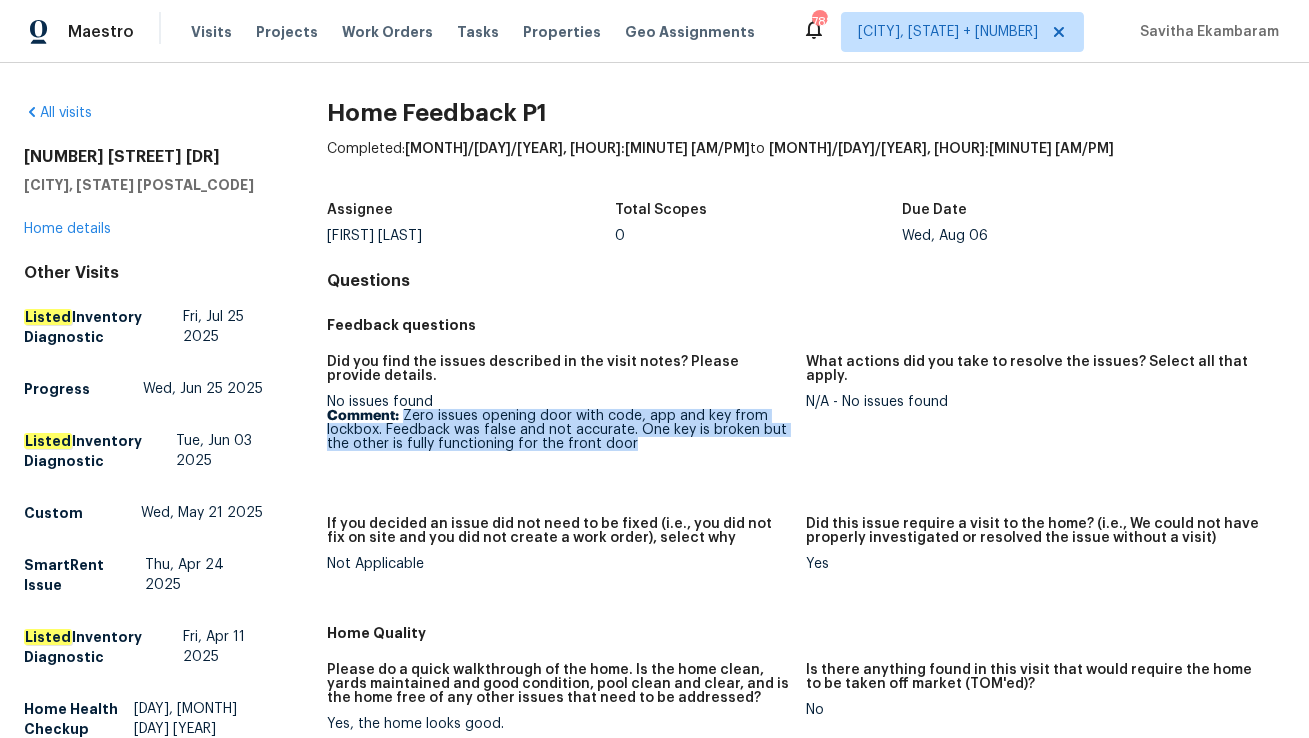 drag, startPoint x: 403, startPoint y: 416, endPoint x: 703, endPoint y: 444, distance: 301.30383 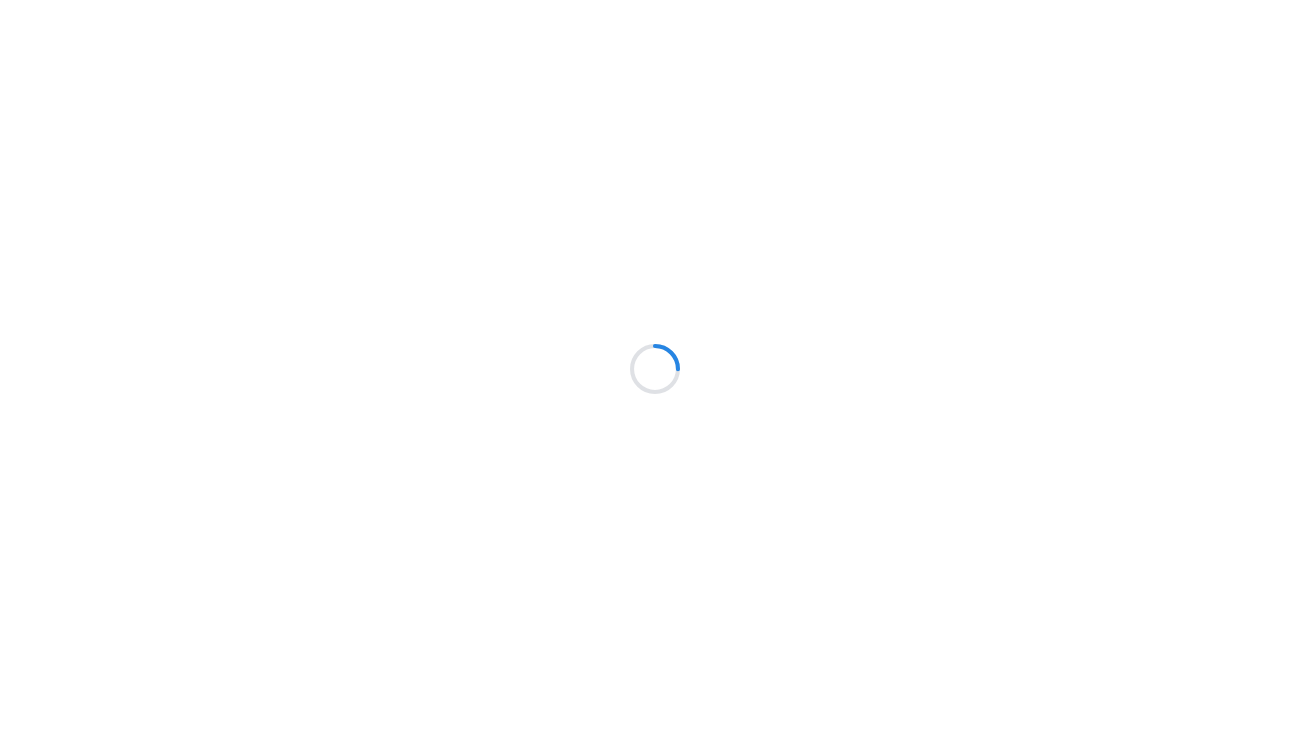 scroll, scrollTop: 0, scrollLeft: 0, axis: both 